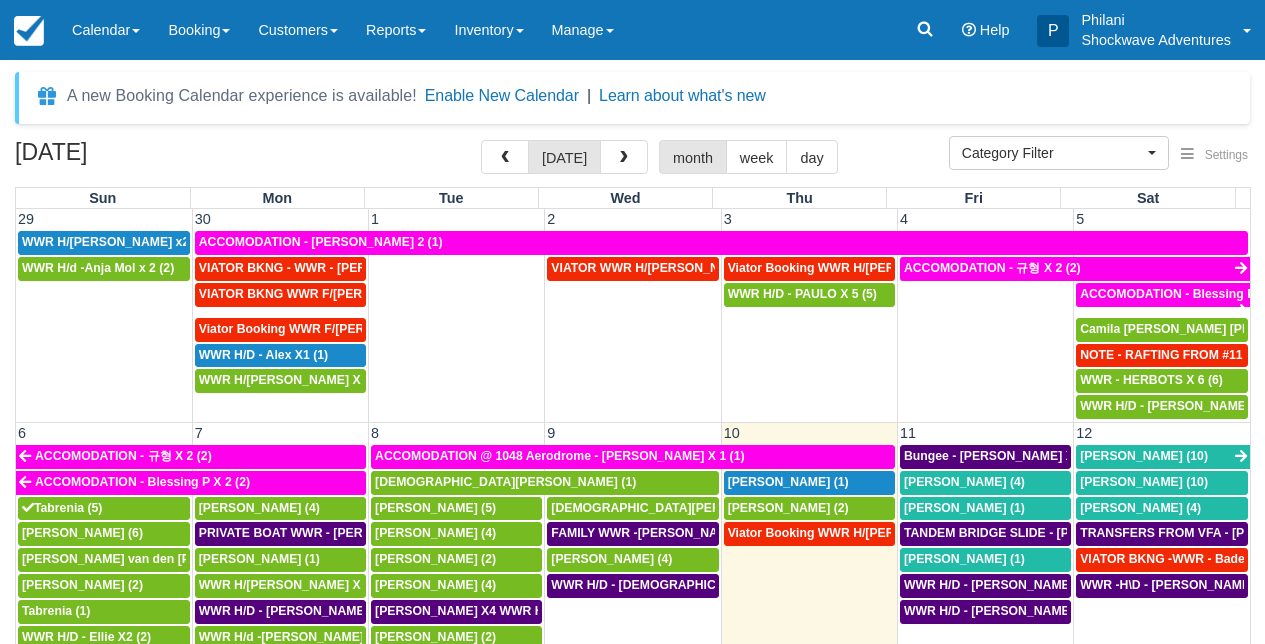 select 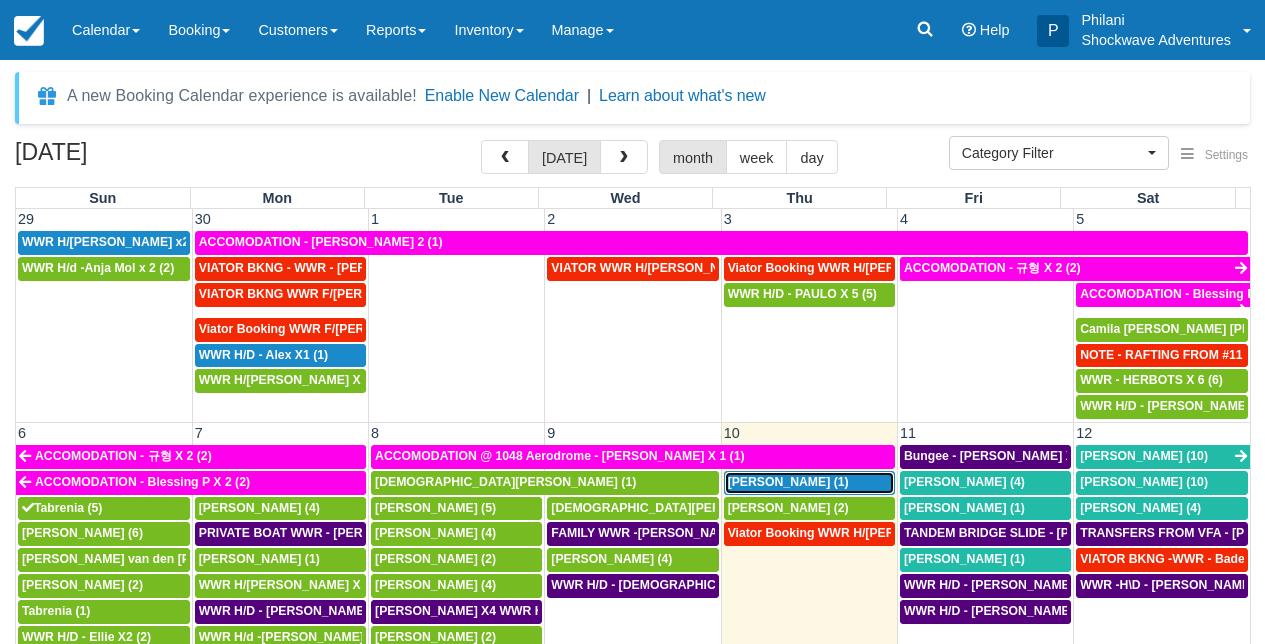 scroll, scrollTop: 180, scrollLeft: 0, axis: vertical 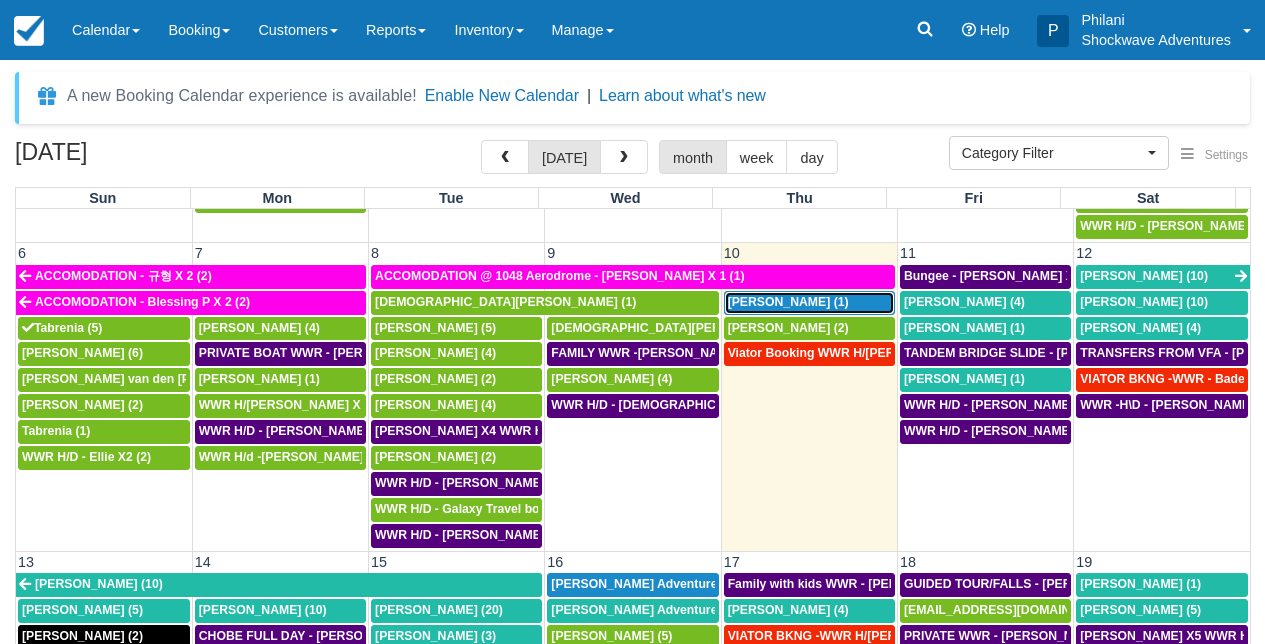 click on "[PERSON_NAME] (1)" at bounding box center [788, 302] 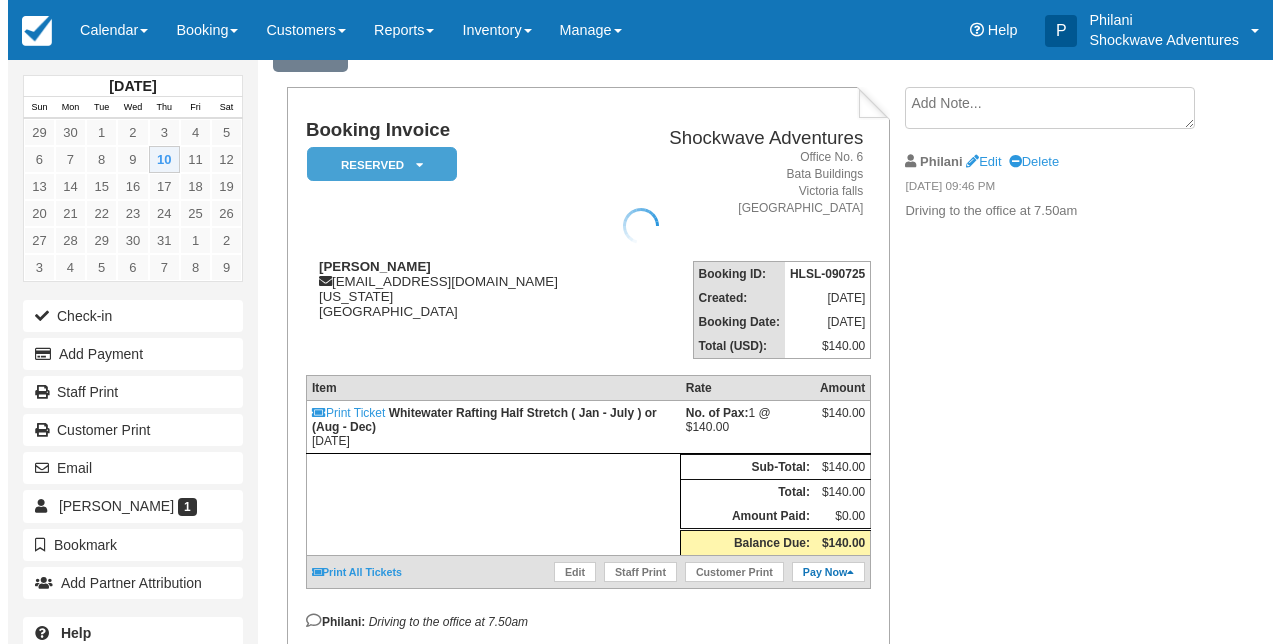 scroll, scrollTop: 96, scrollLeft: 0, axis: vertical 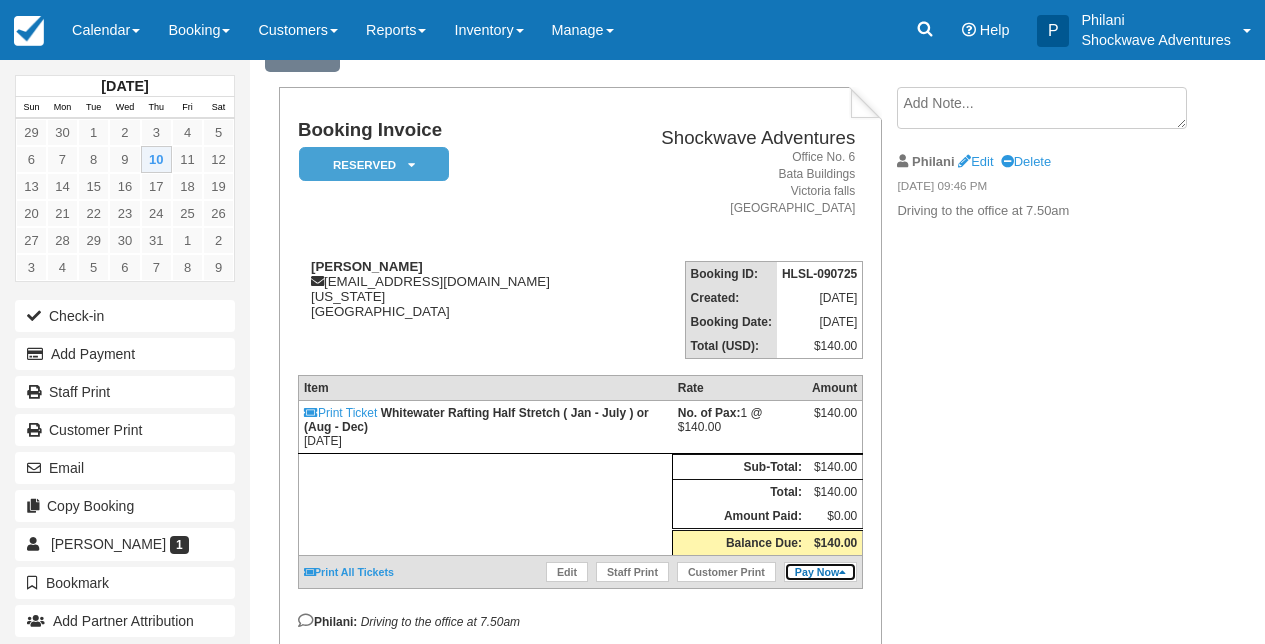 click on "Pay Now" at bounding box center [820, 572] 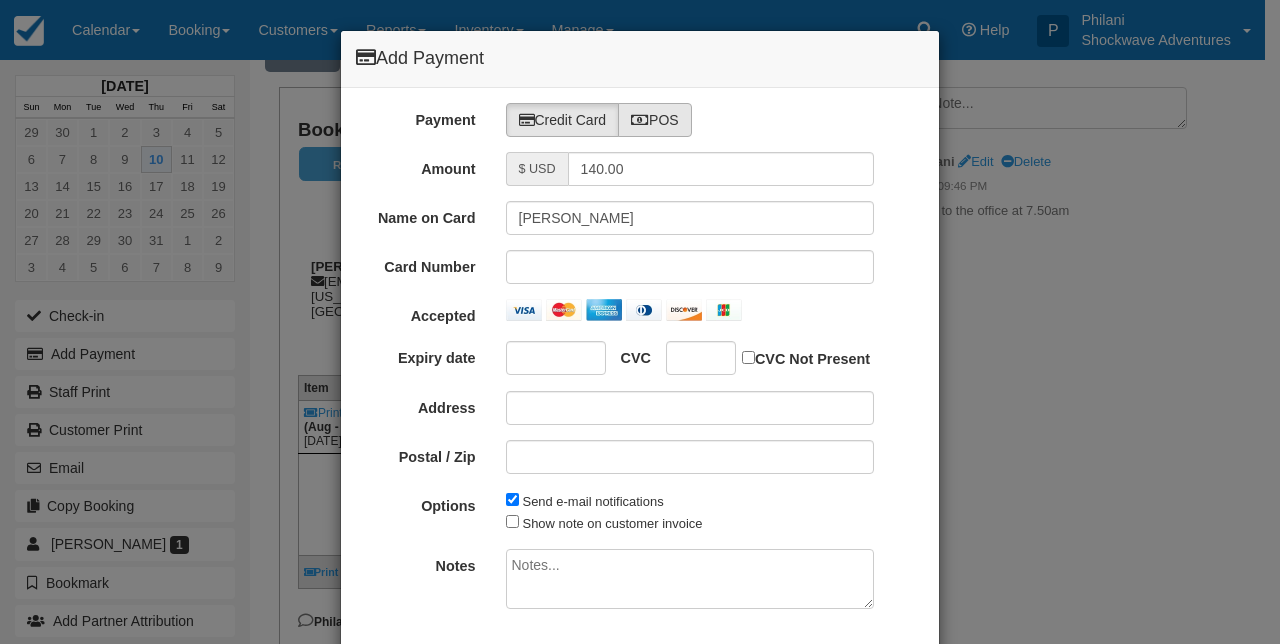 type on "07/10/25" 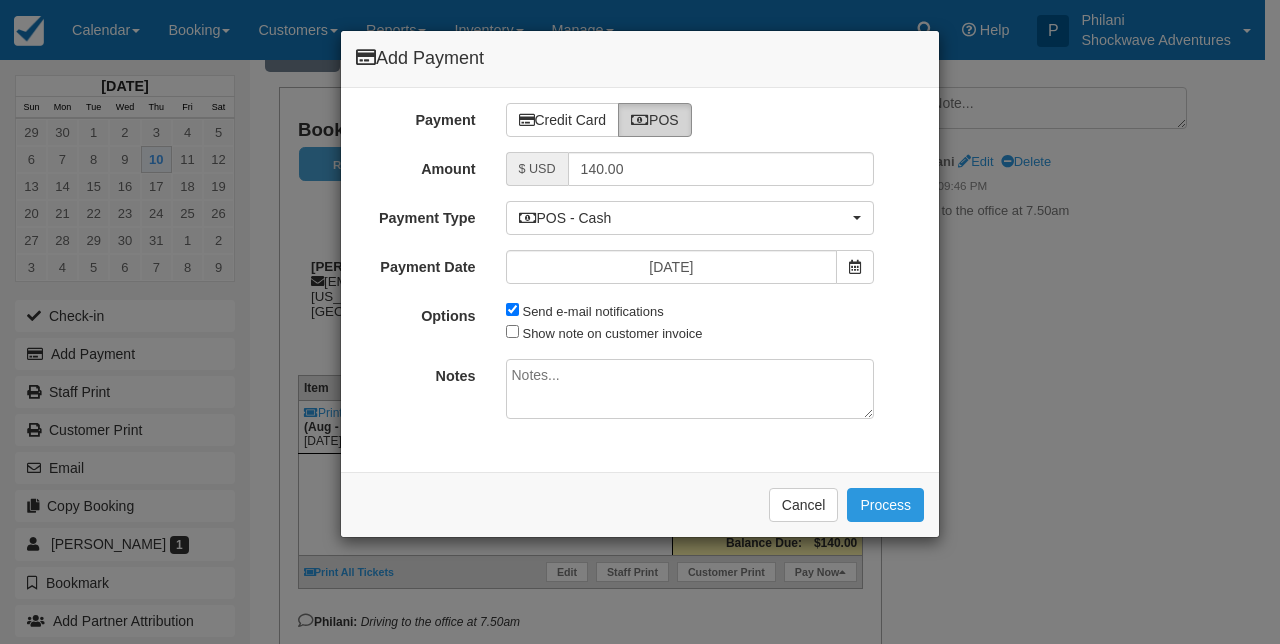 radio on "true" 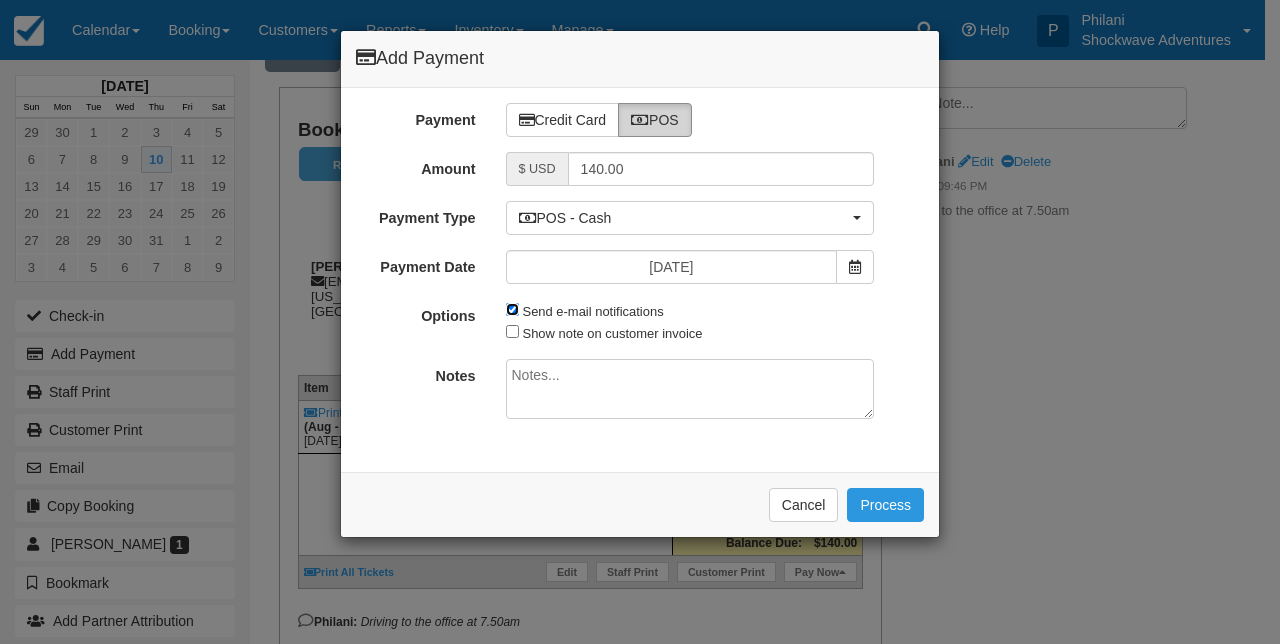click on "Send e-mail notifications" at bounding box center [512, 309] 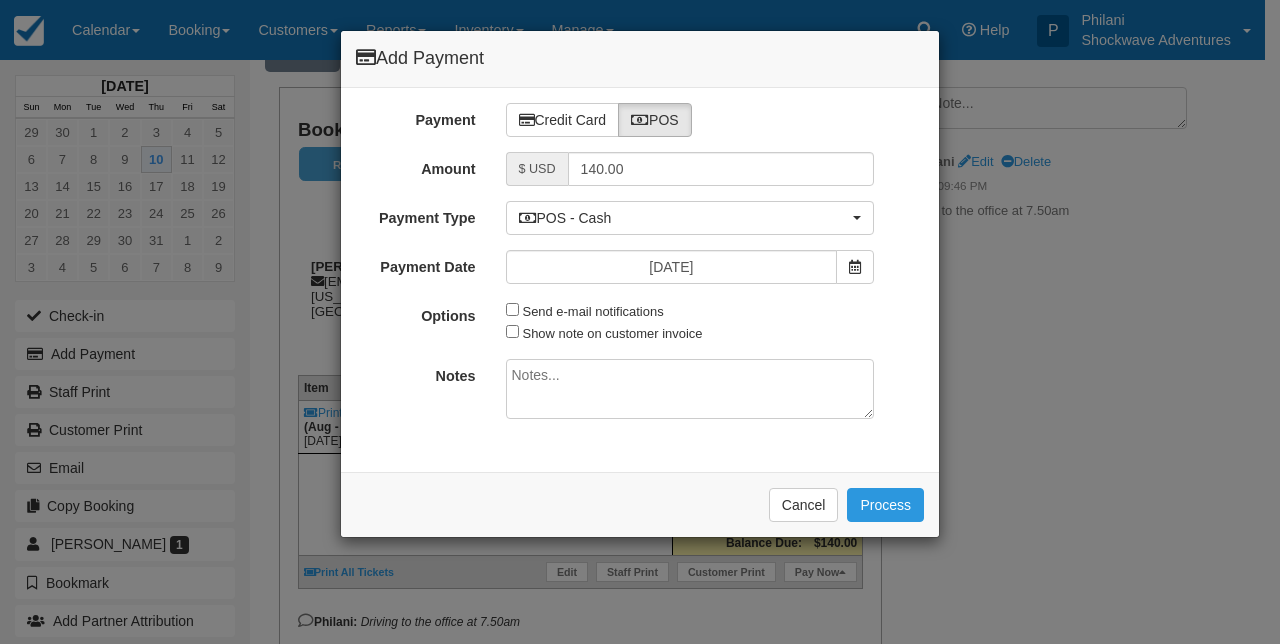 click at bounding box center [690, 389] 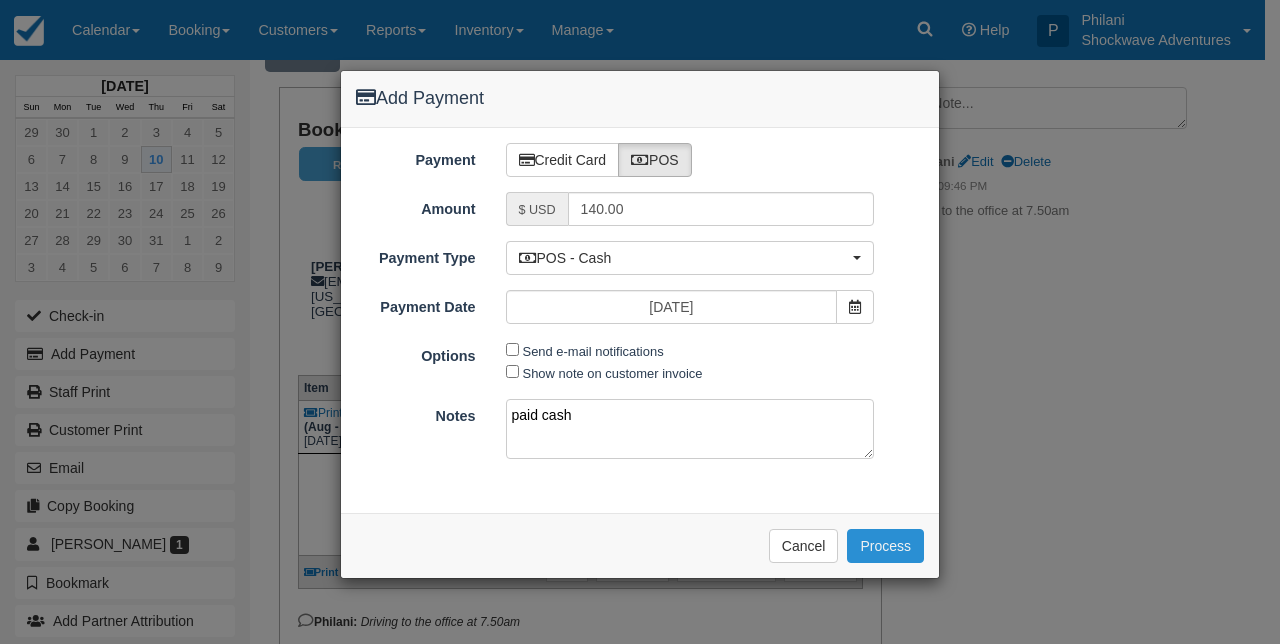 type on "paid cash" 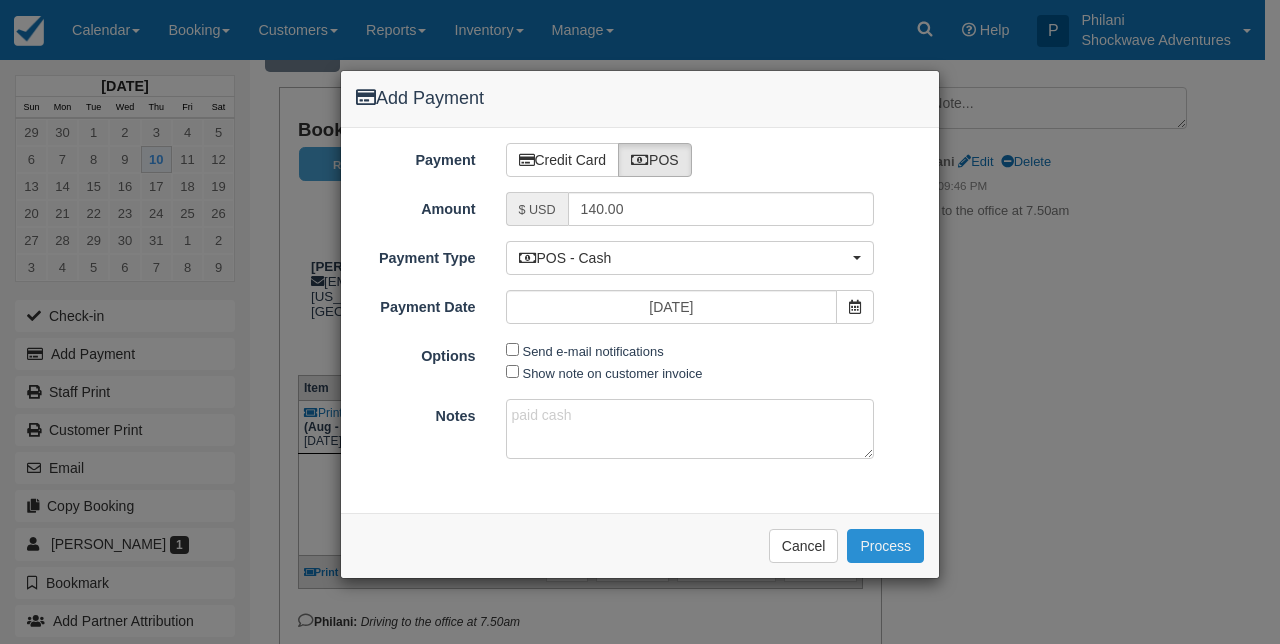 click on "Process" at bounding box center (885, 546) 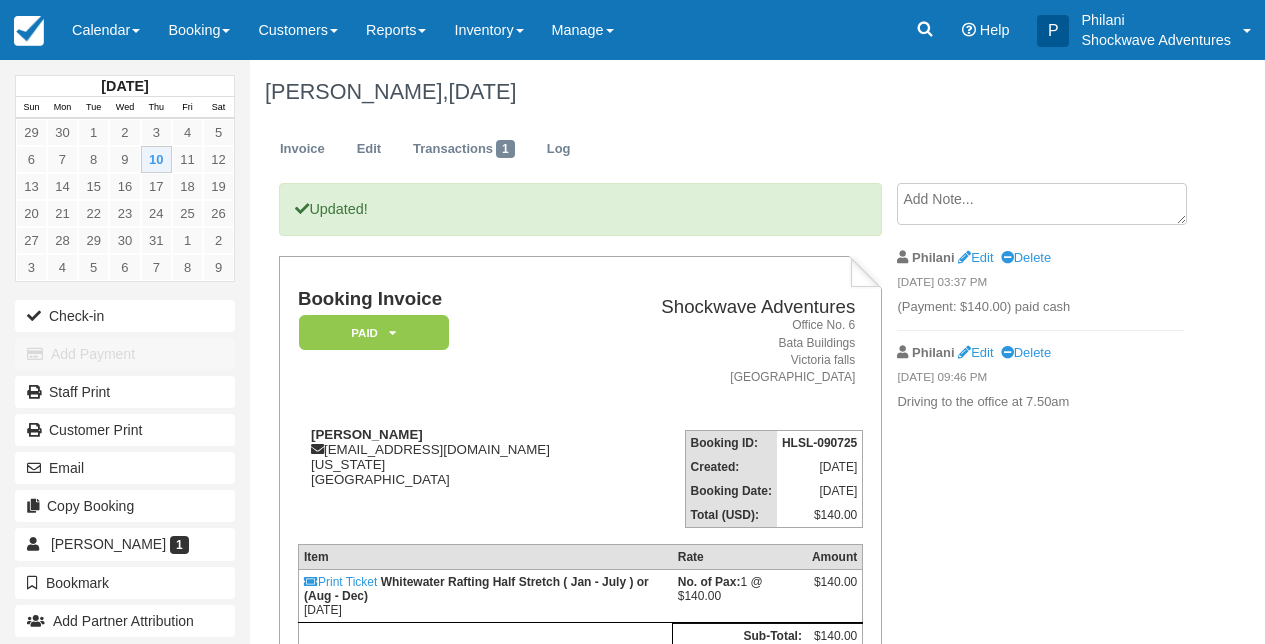 scroll, scrollTop: 0, scrollLeft: 0, axis: both 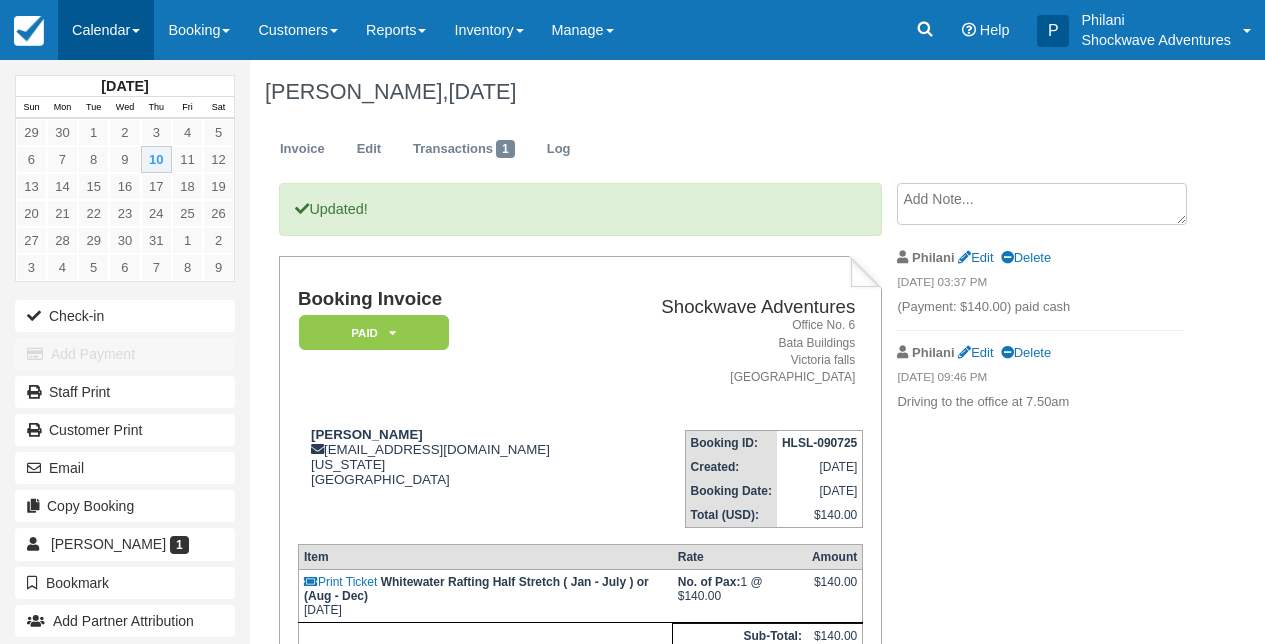 click on "Calendar" at bounding box center (106, 30) 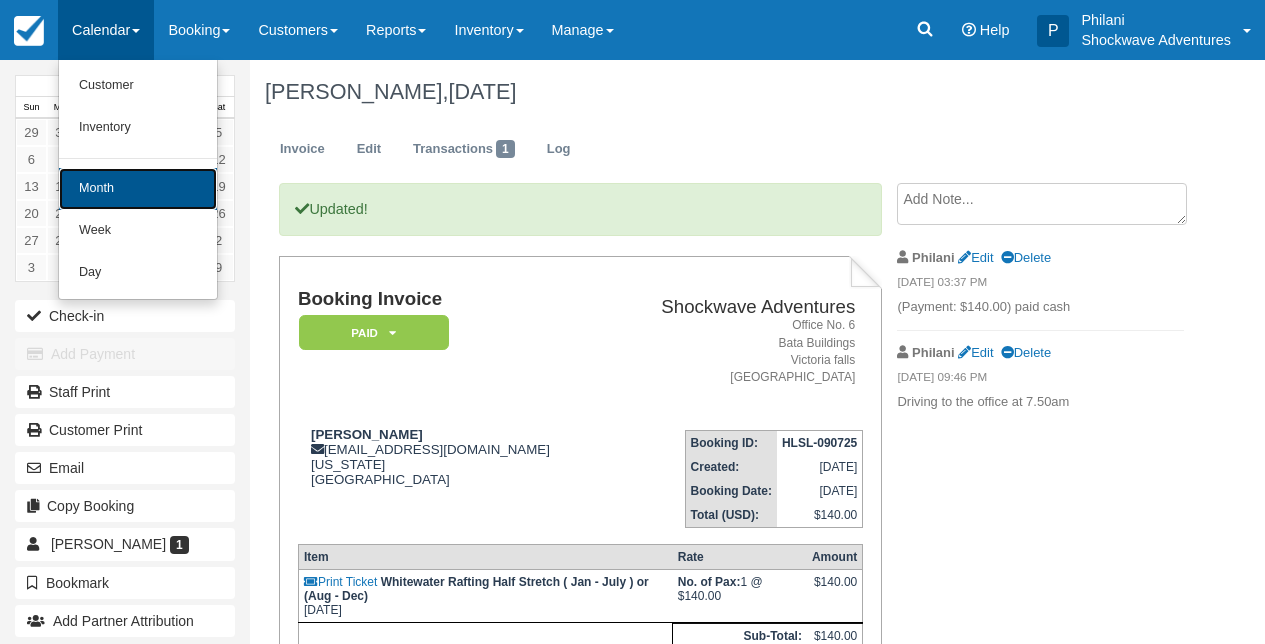click on "Month" at bounding box center (138, 189) 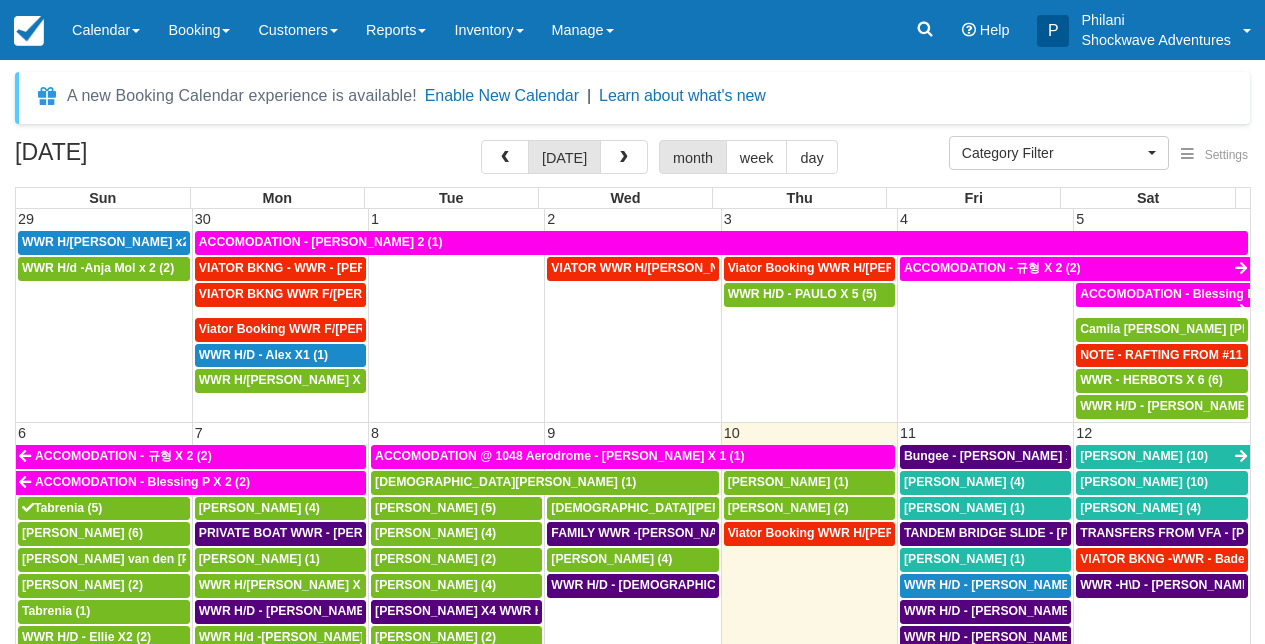 select 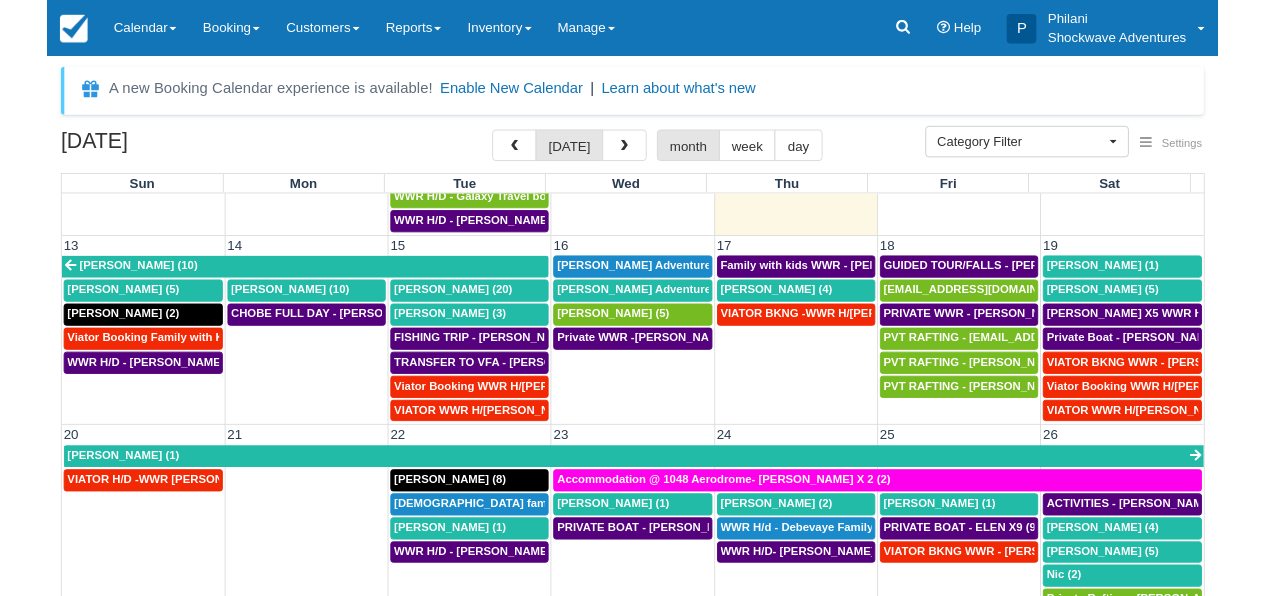 scroll, scrollTop: 486, scrollLeft: 0, axis: vertical 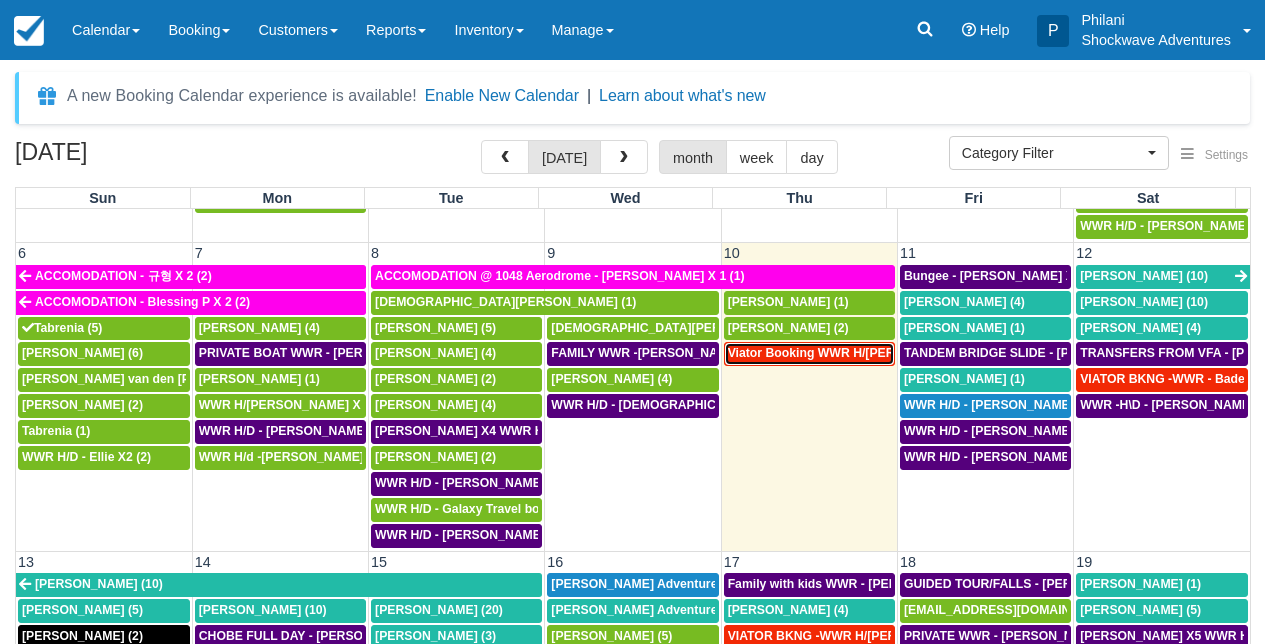 click on "Viator Booking WWR H/d - Mosegaard, Martin x 2 (2)" at bounding box center [867, 353] 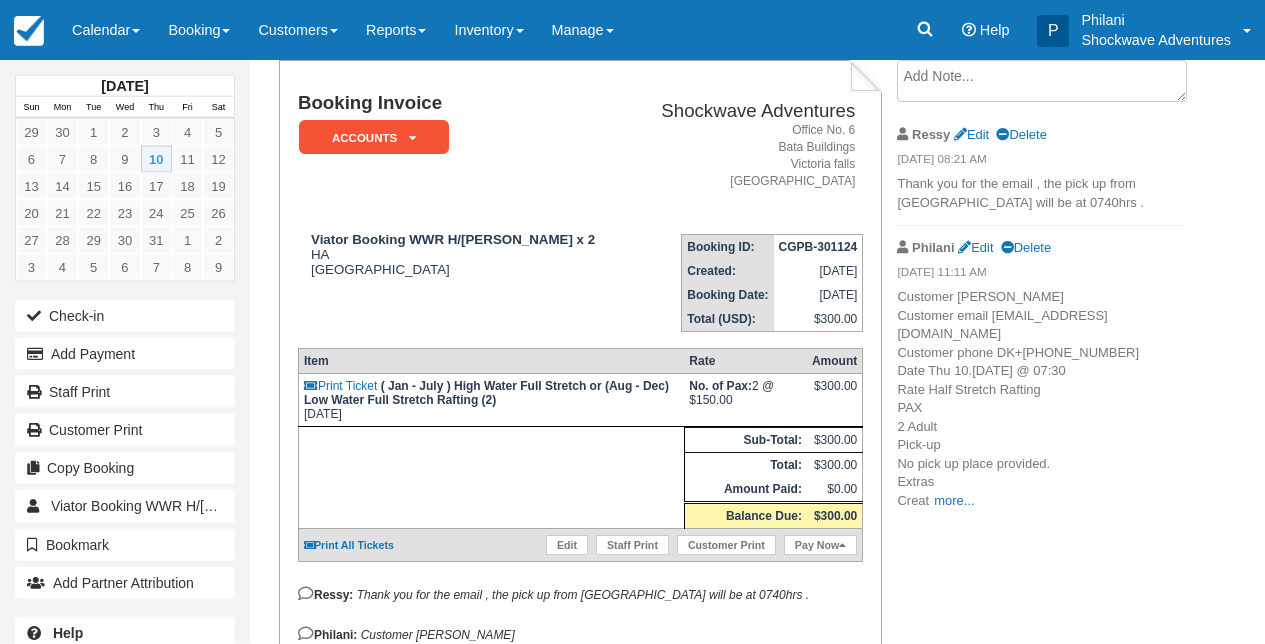 scroll, scrollTop: 128, scrollLeft: 0, axis: vertical 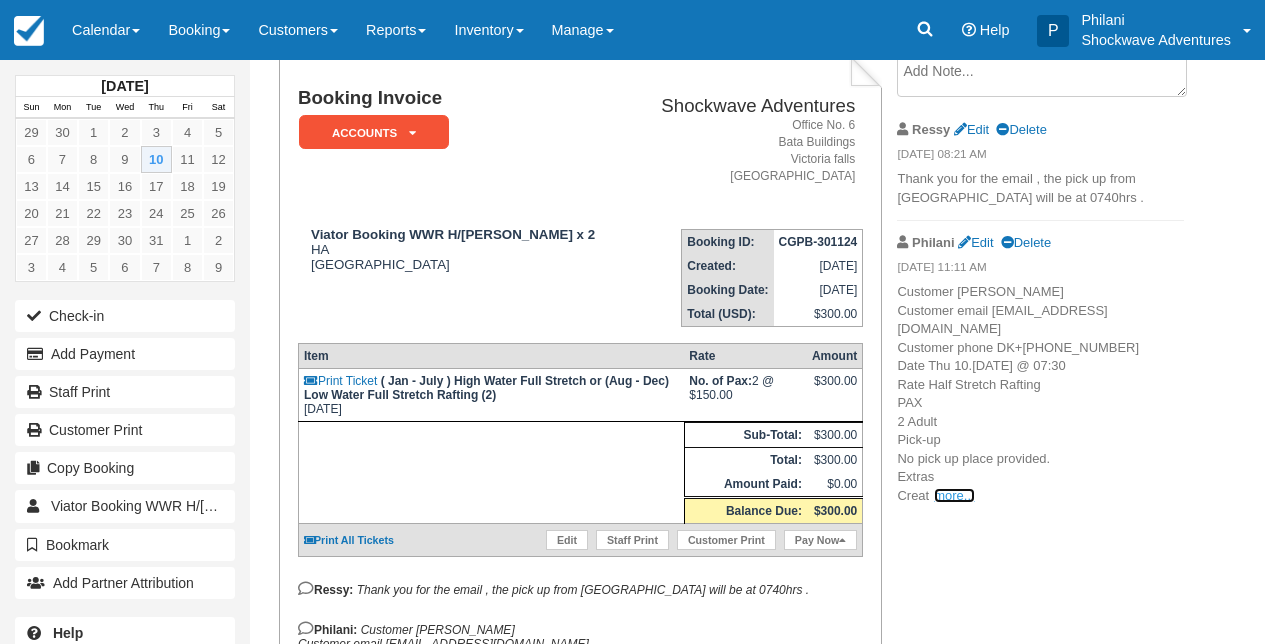 click on "more..." at bounding box center [954, 495] 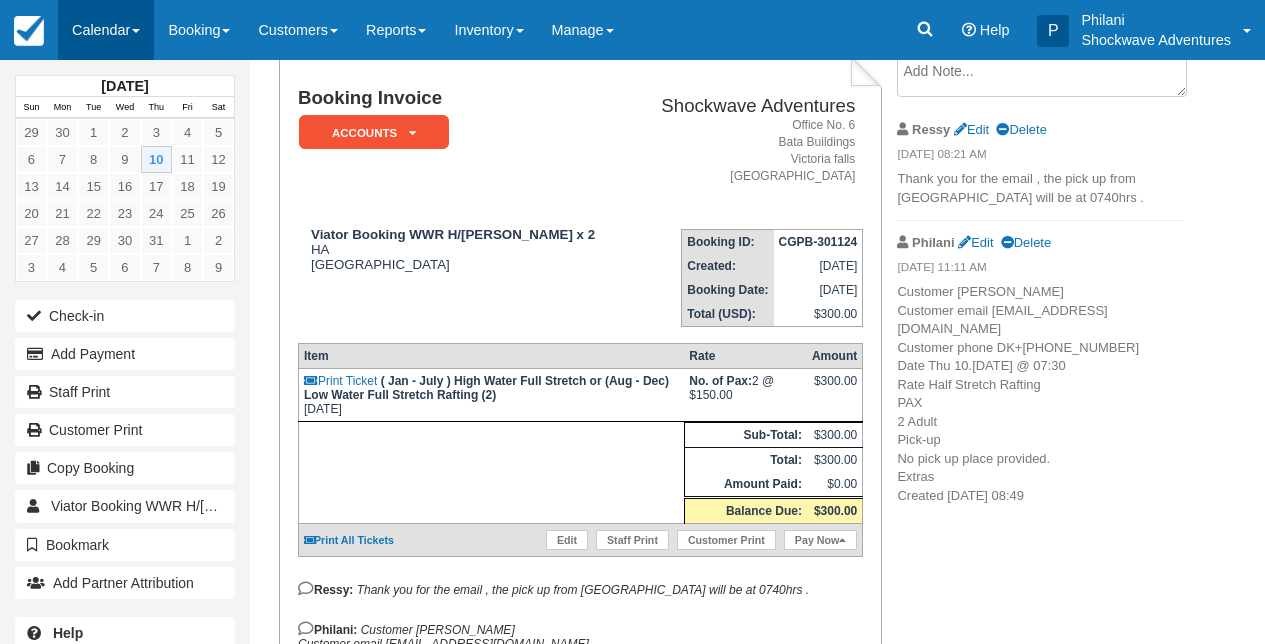 click on "Calendar" at bounding box center (106, 30) 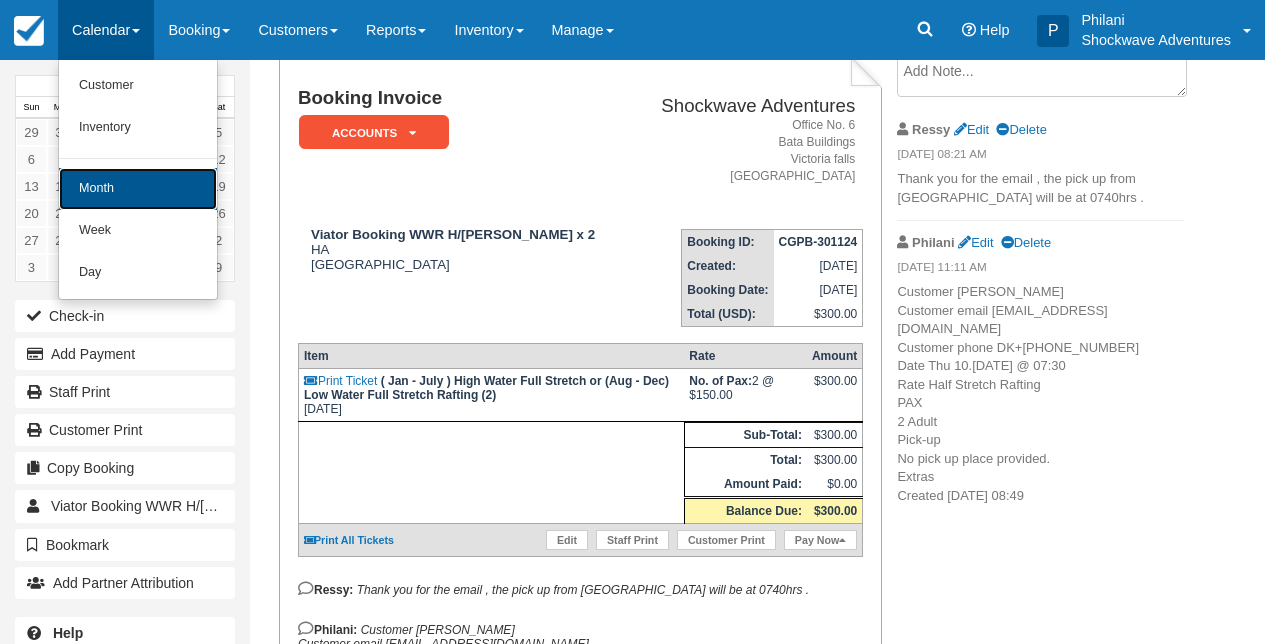 drag, startPoint x: 144, startPoint y: 196, endPoint x: 252, endPoint y: 187, distance: 108.37435 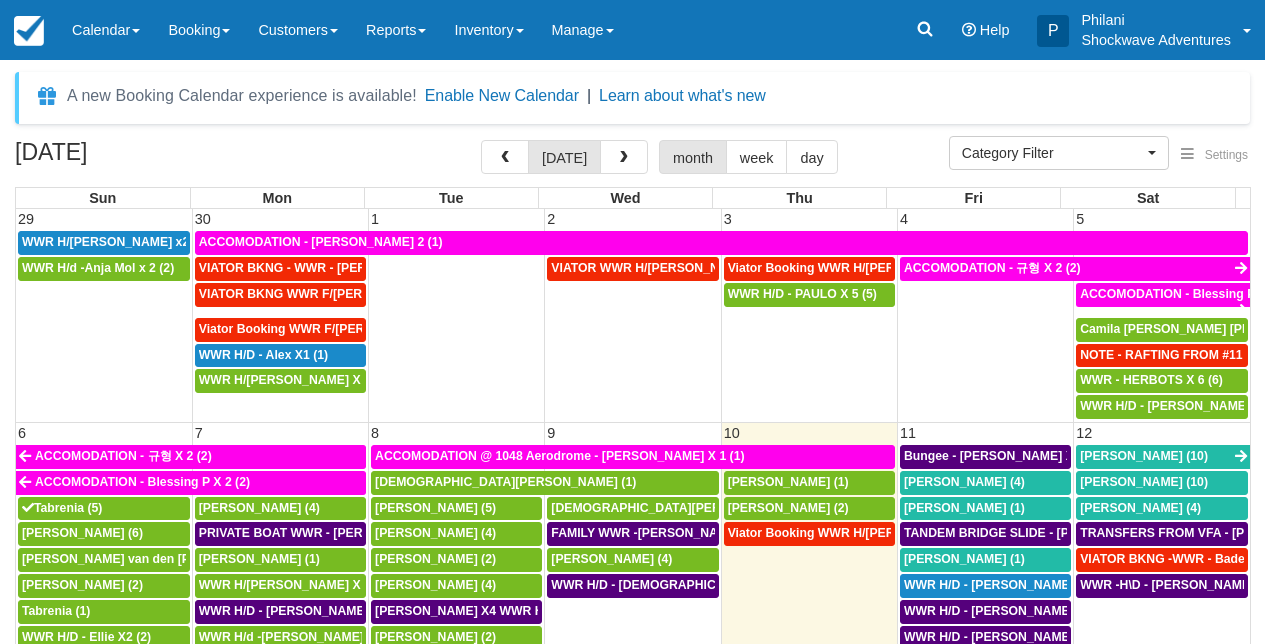 select 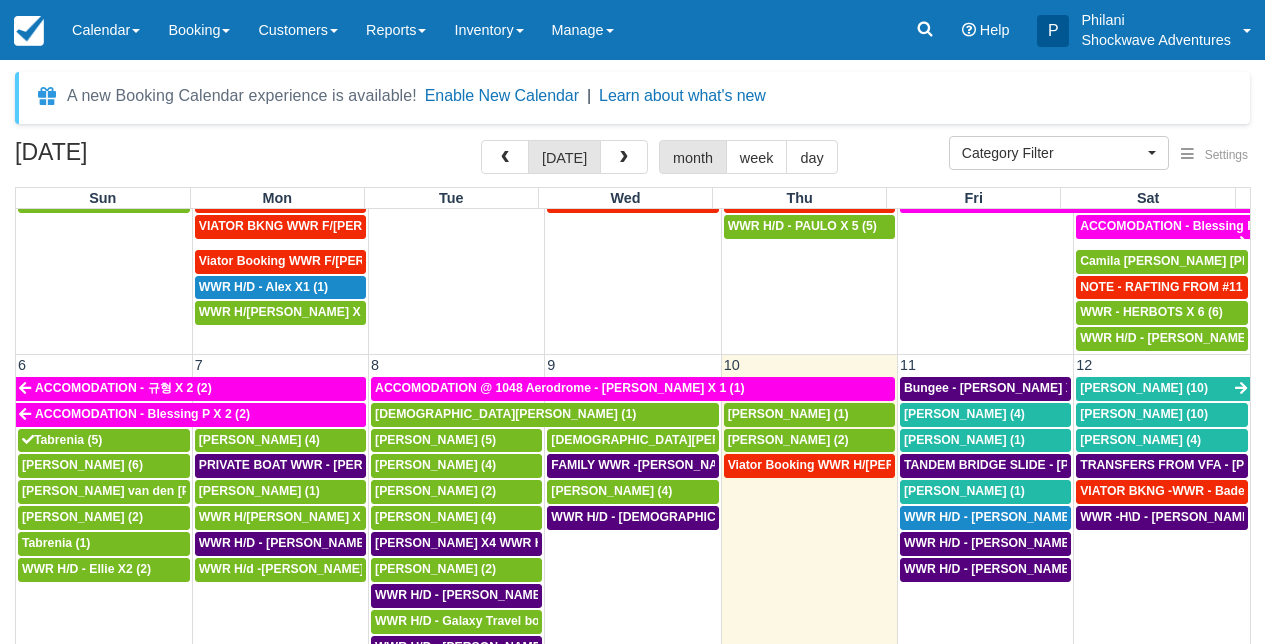 scroll, scrollTop: 72, scrollLeft: 0, axis: vertical 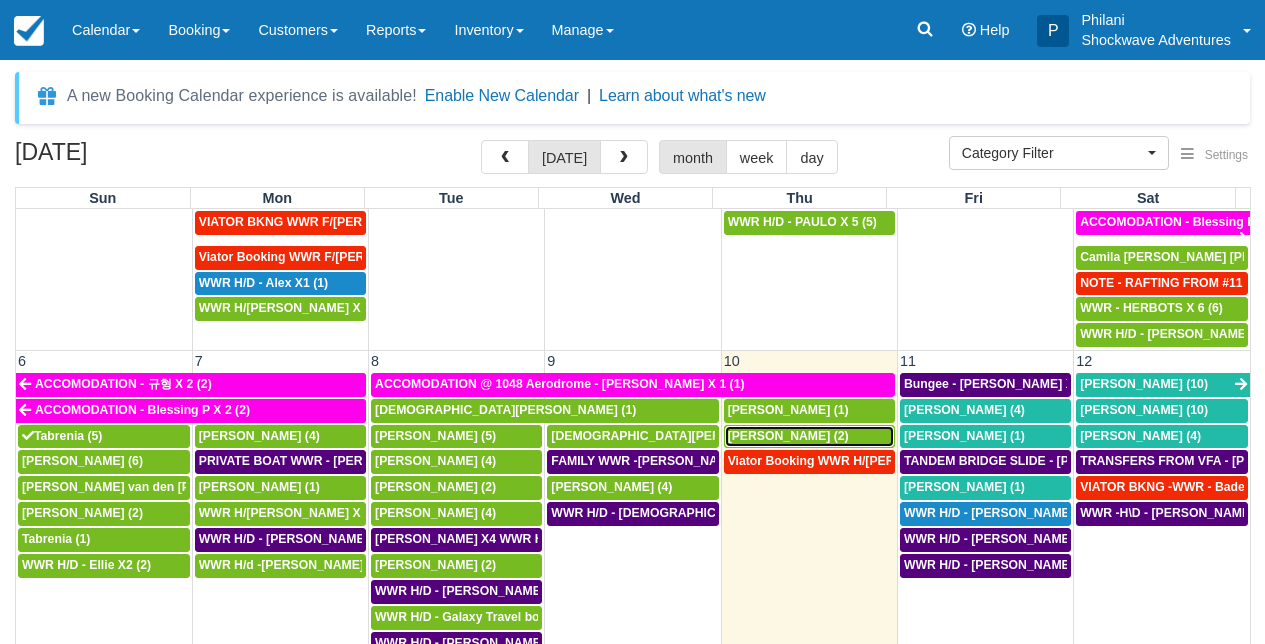 click on "[PERSON_NAME] (2)" at bounding box center [788, 436] 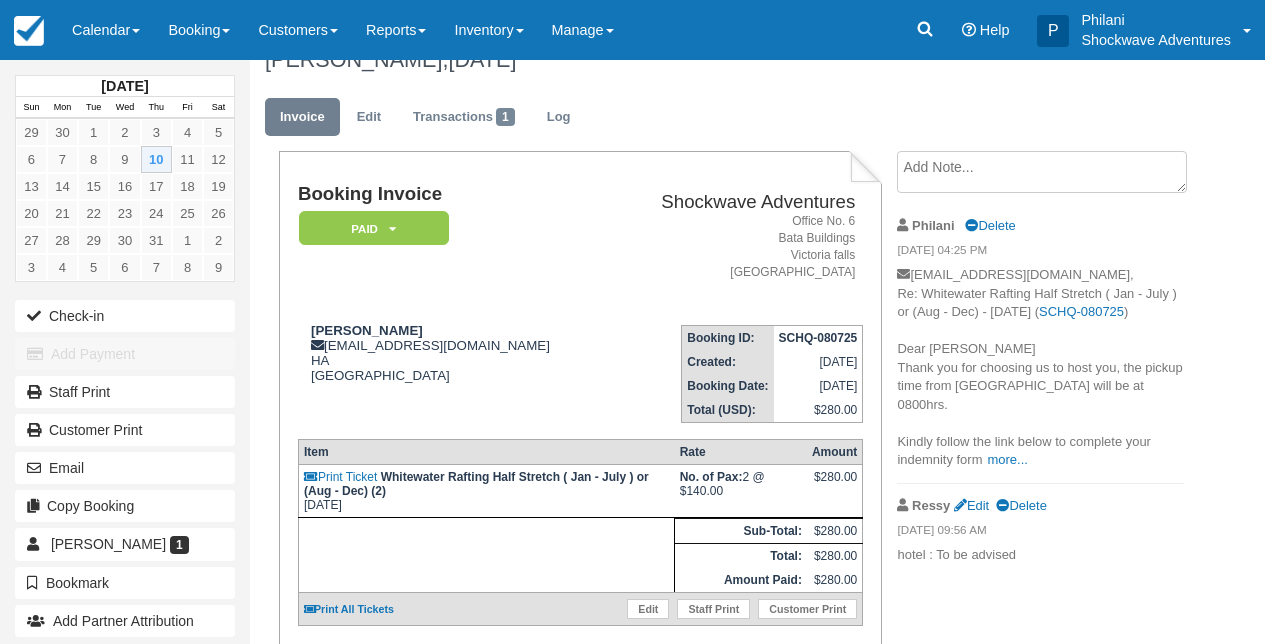scroll, scrollTop: 64, scrollLeft: 0, axis: vertical 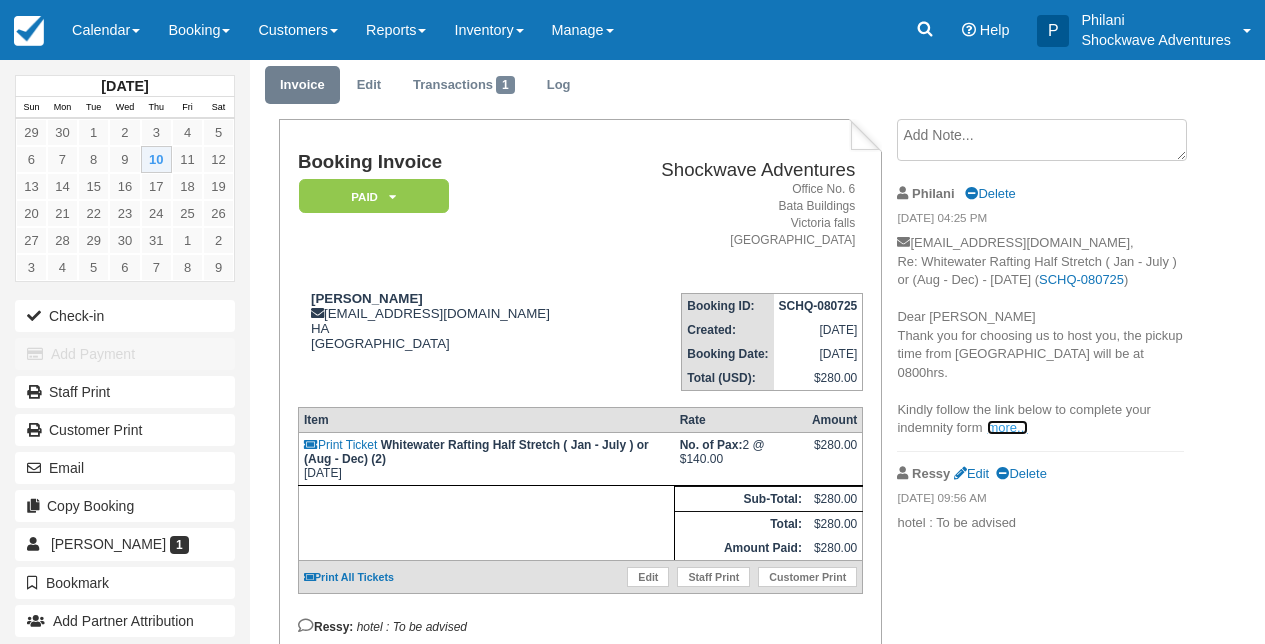 click on "more..." at bounding box center (1007, 427) 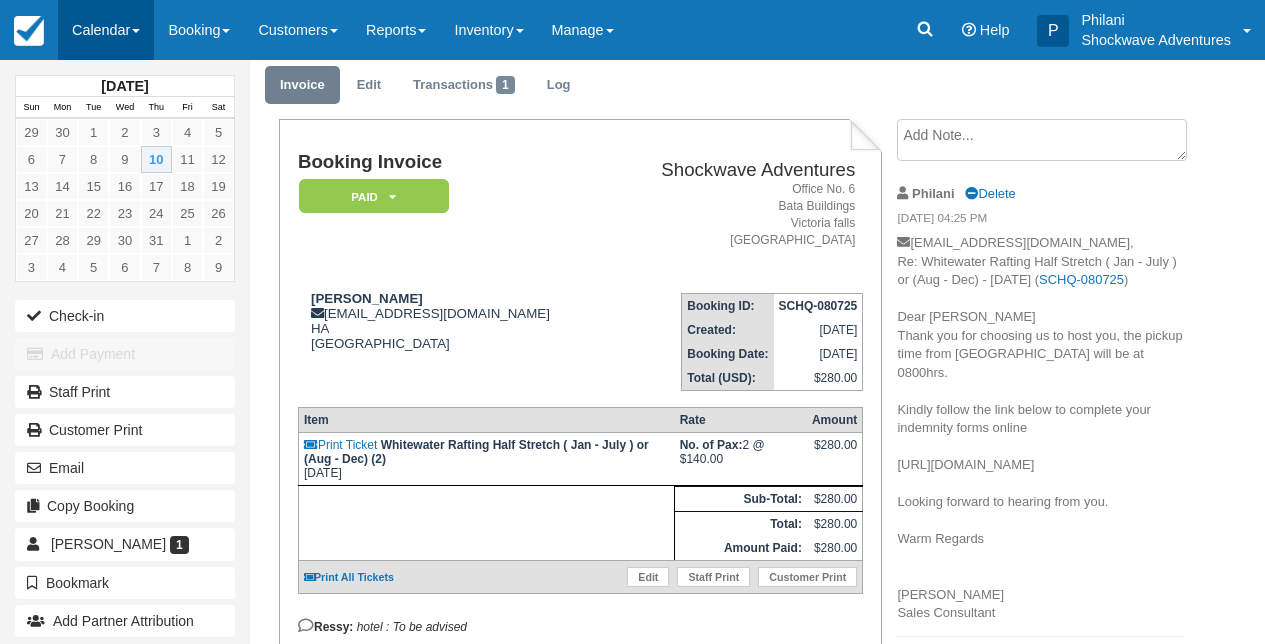click on "Calendar" at bounding box center [106, 30] 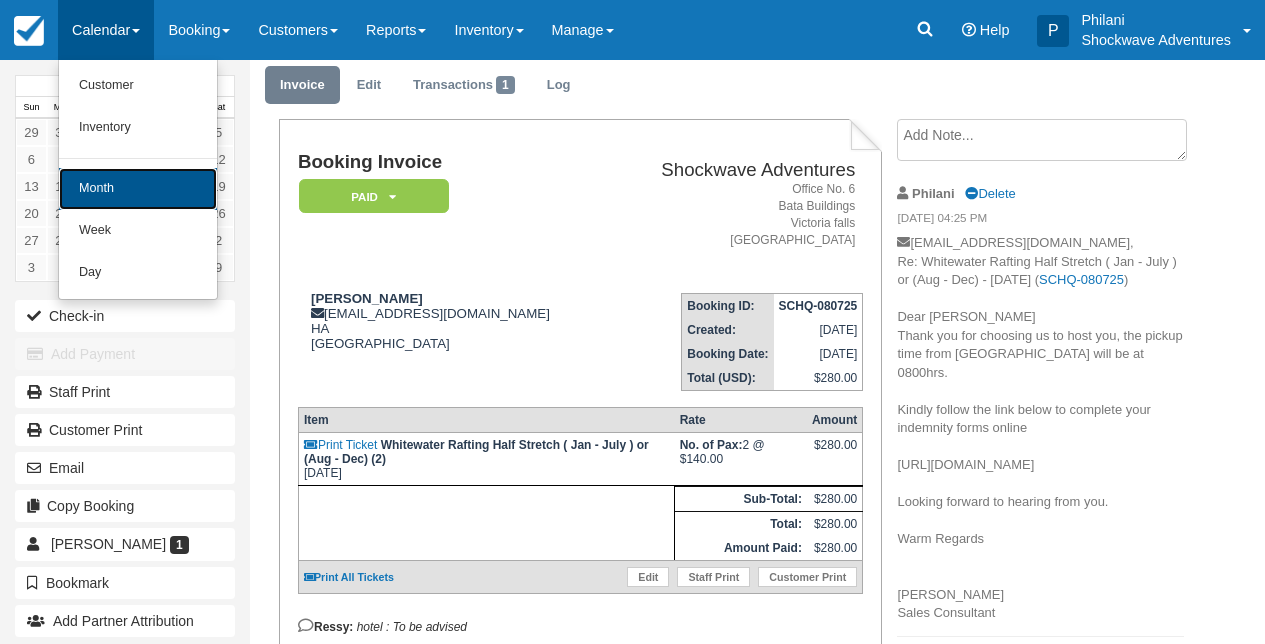 click on "Month" at bounding box center (138, 189) 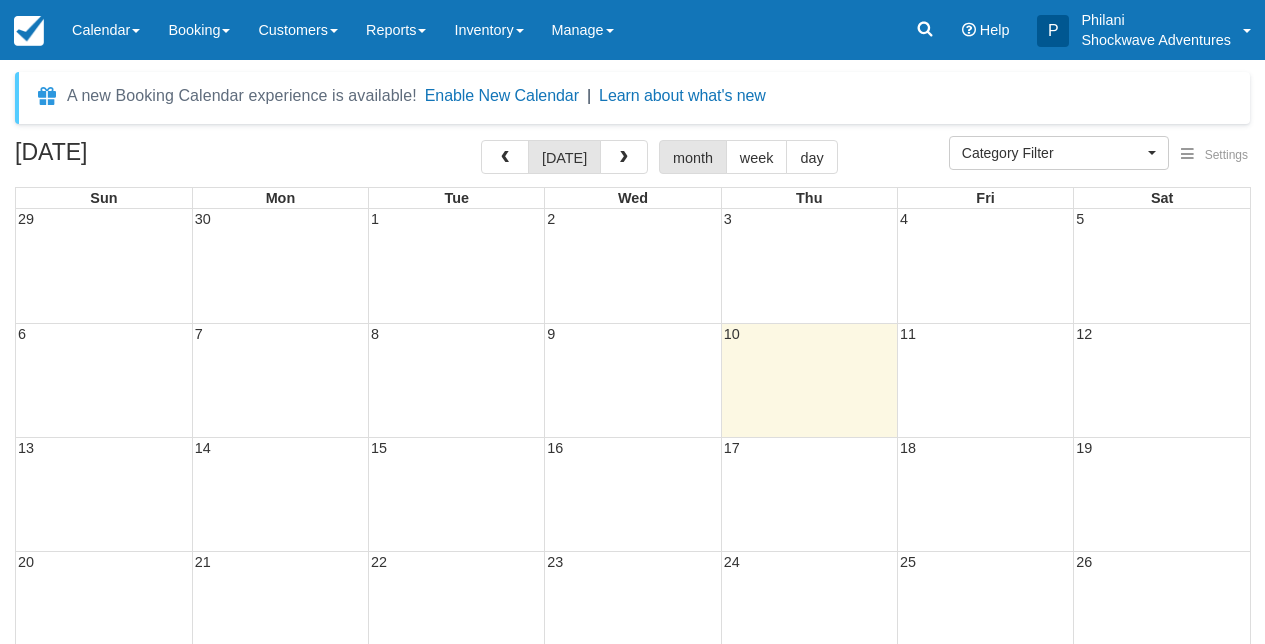 select 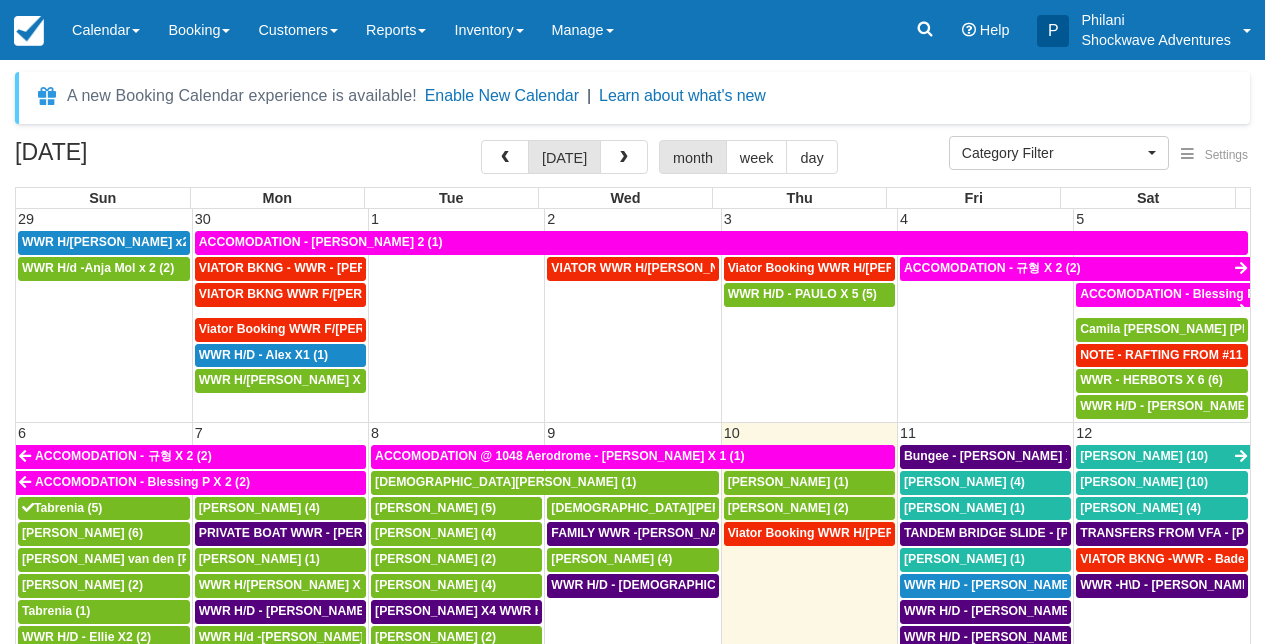 scroll, scrollTop: 0, scrollLeft: 0, axis: both 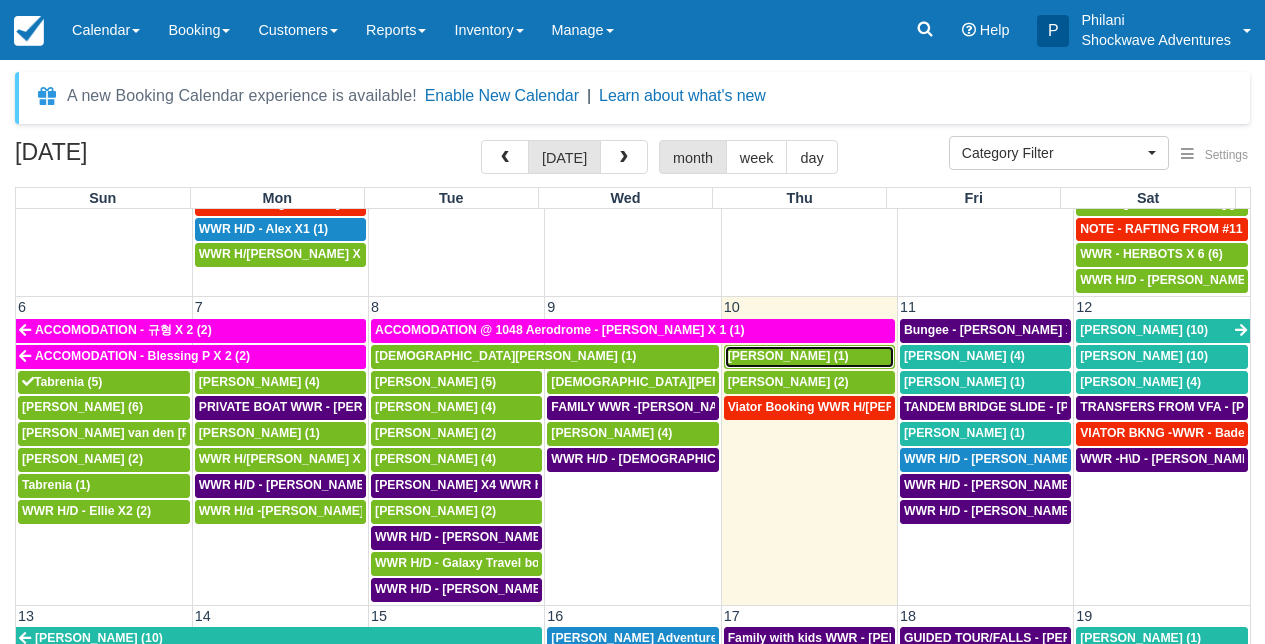 click on "Anthony J King (1)" at bounding box center [788, 356] 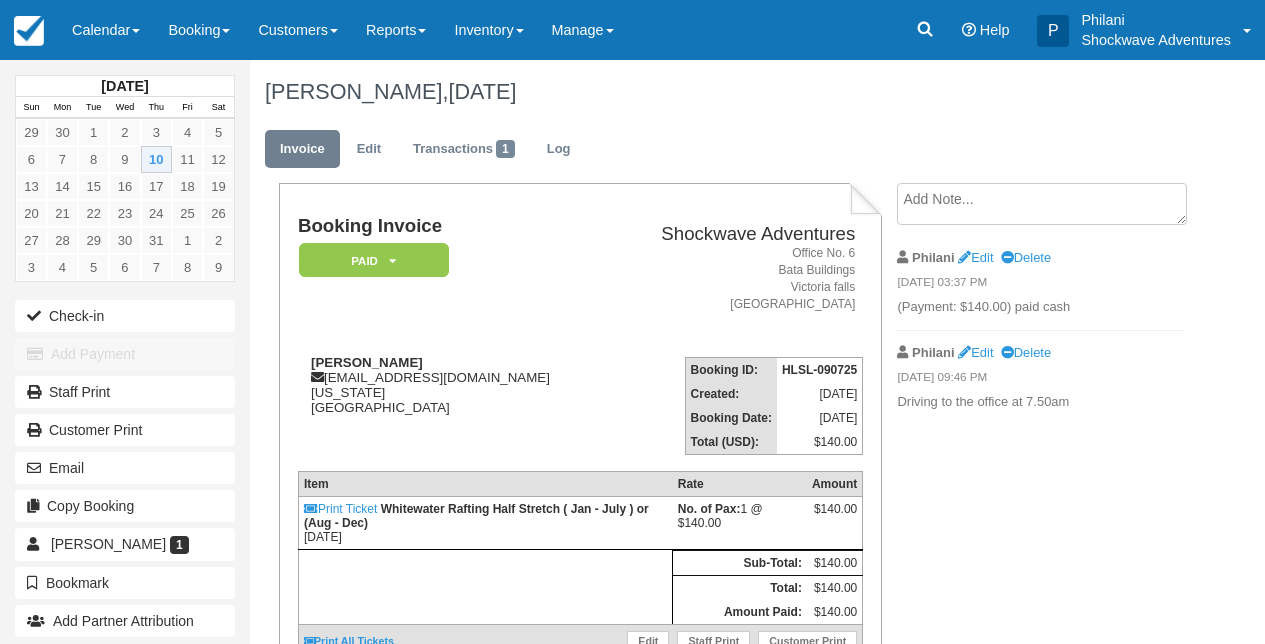 scroll, scrollTop: 0, scrollLeft: 0, axis: both 